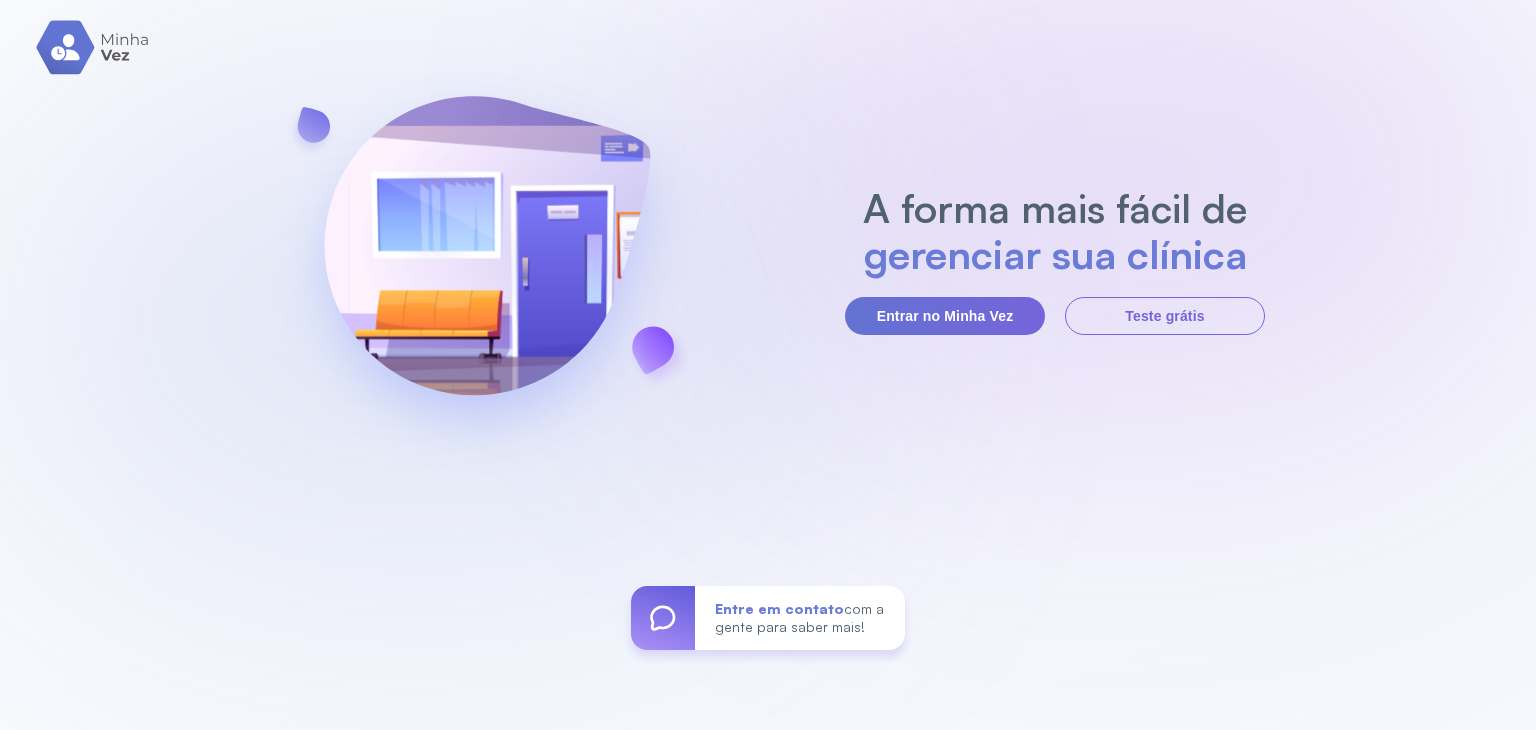 scroll, scrollTop: 0, scrollLeft: 0, axis: both 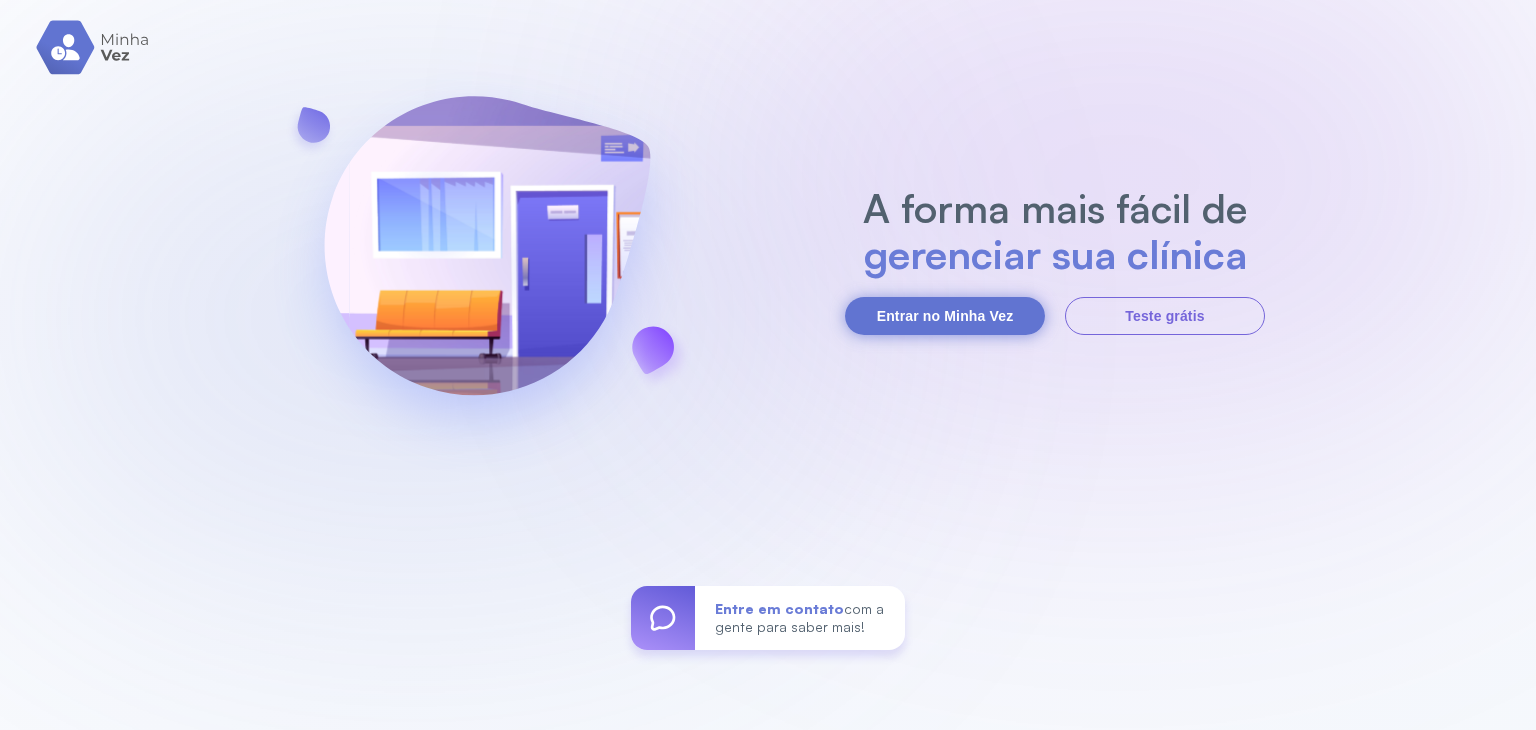 click on "Entrar no Minha Vez" at bounding box center [945, 316] 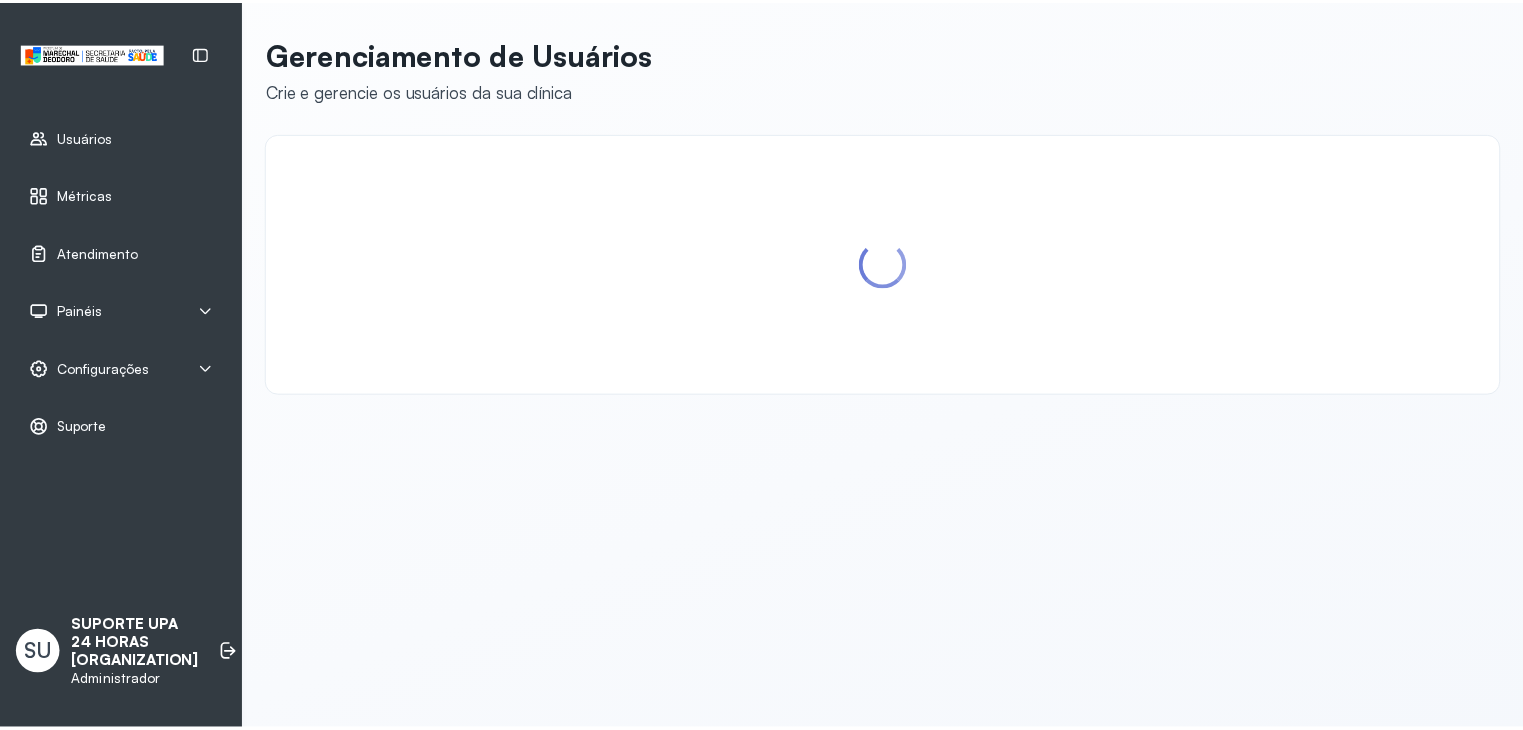 scroll, scrollTop: 0, scrollLeft: 0, axis: both 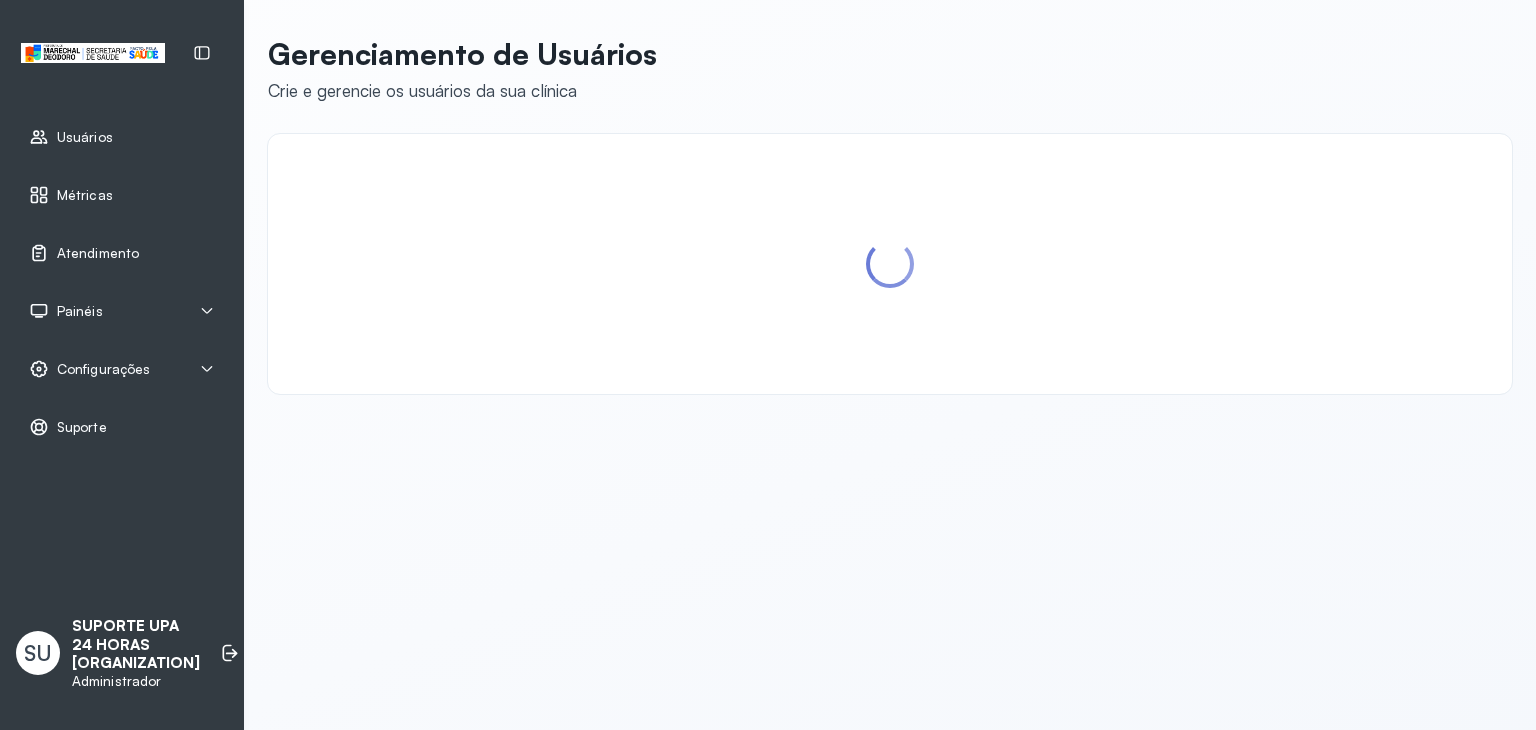click on "Painéis" at bounding box center (122, 311) 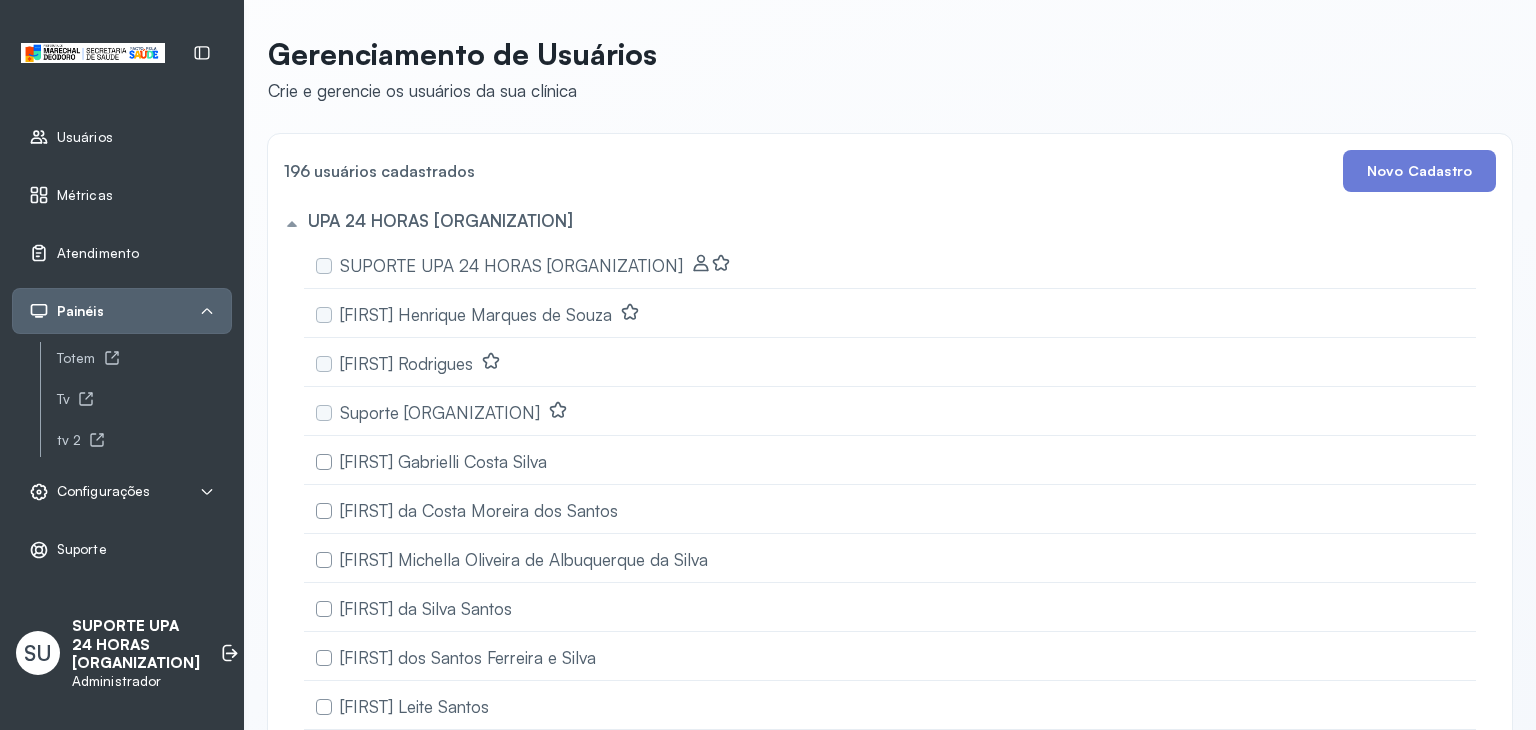 click on "Configurações" at bounding box center (103, 491) 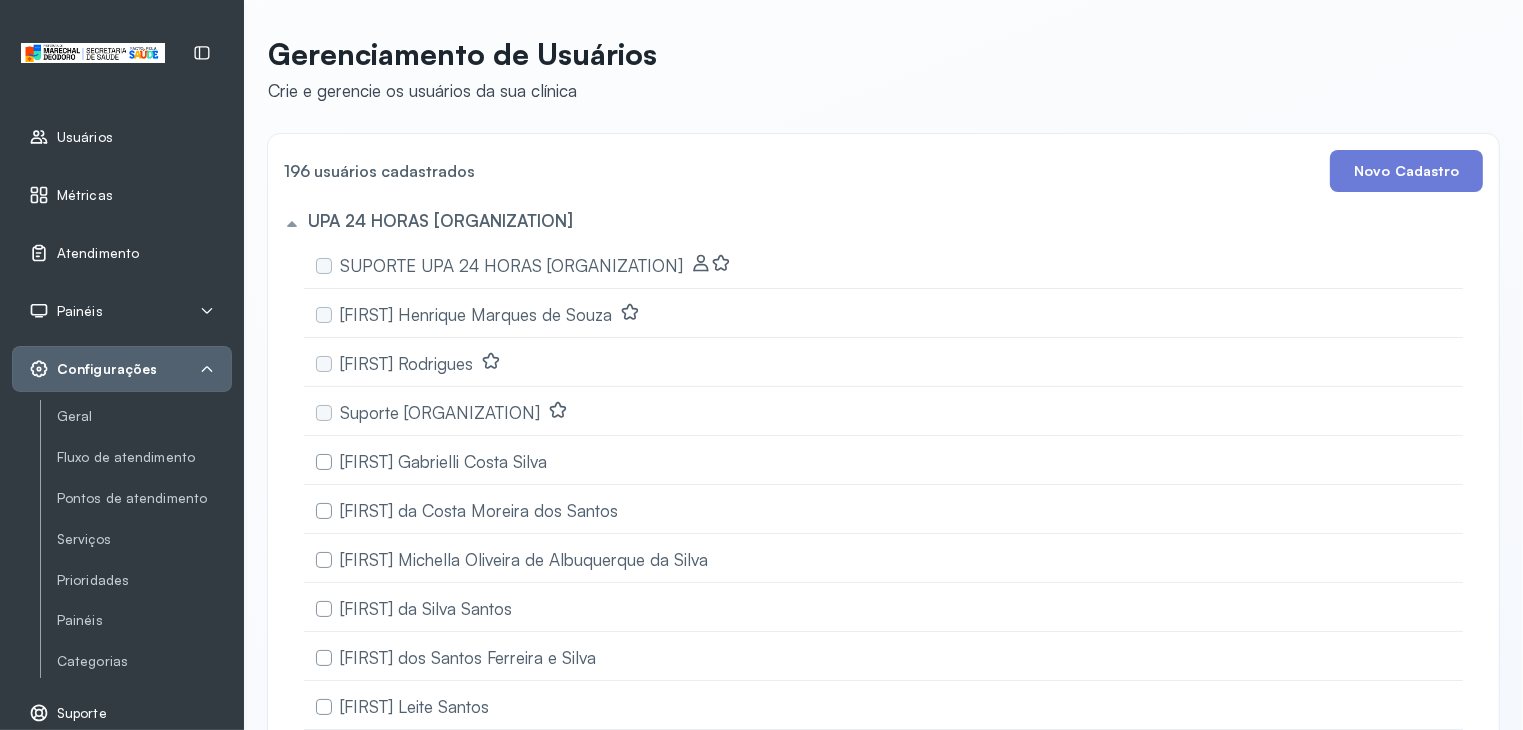 click on "Geral Fluxo de atendimento Pontos de atendimento Serviços Prioridades Painéis Categorias" at bounding box center (136, 539) 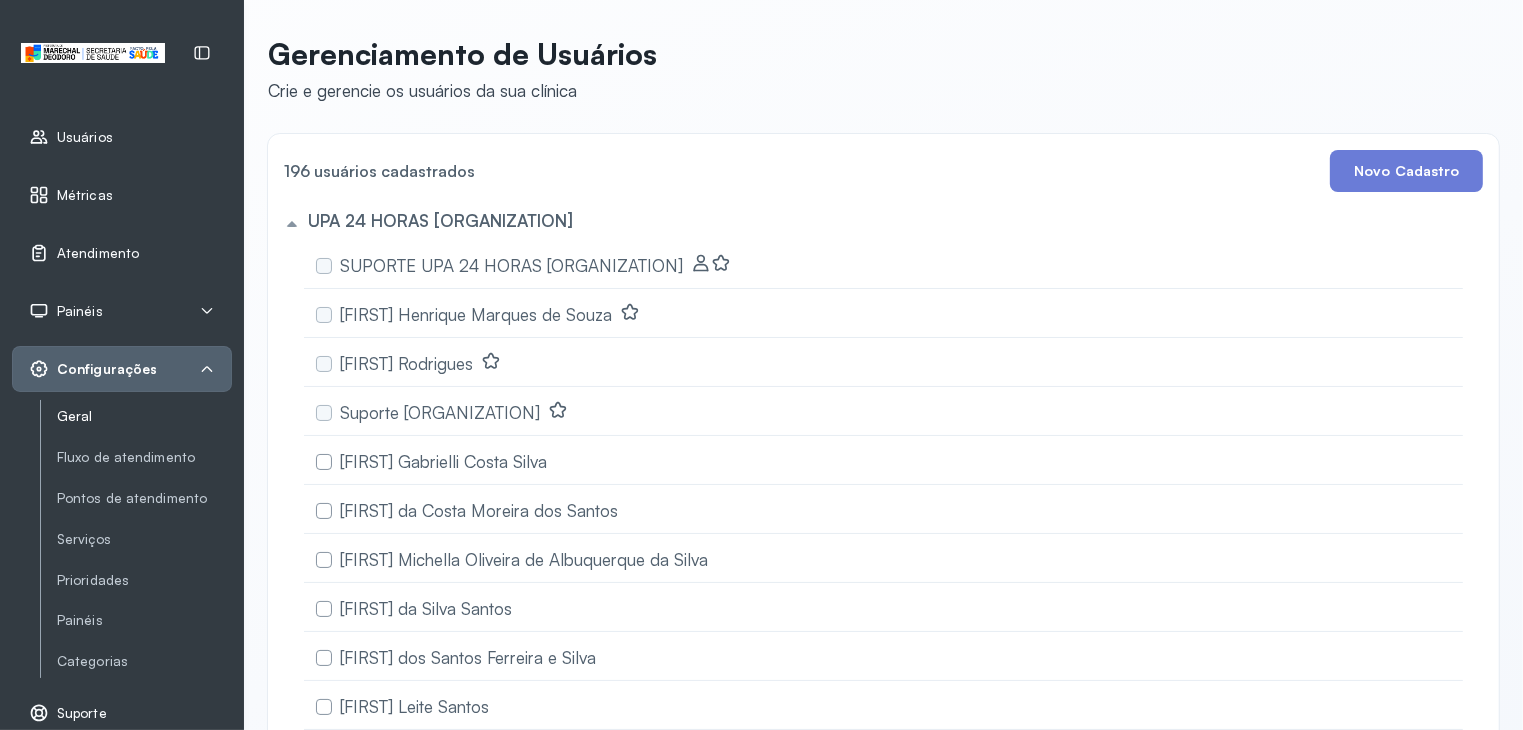 click on "Geral" at bounding box center [144, 416] 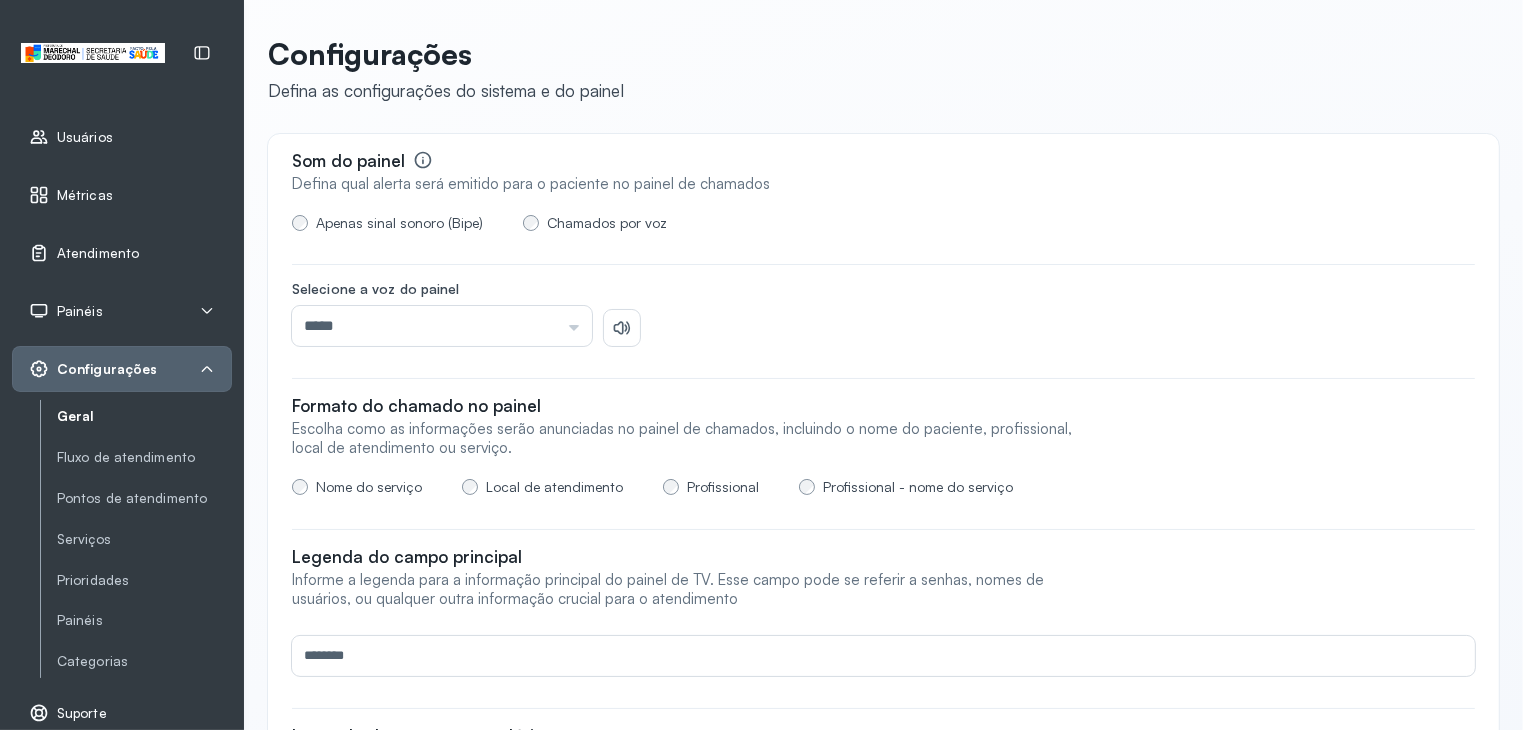 click on "Serviços" 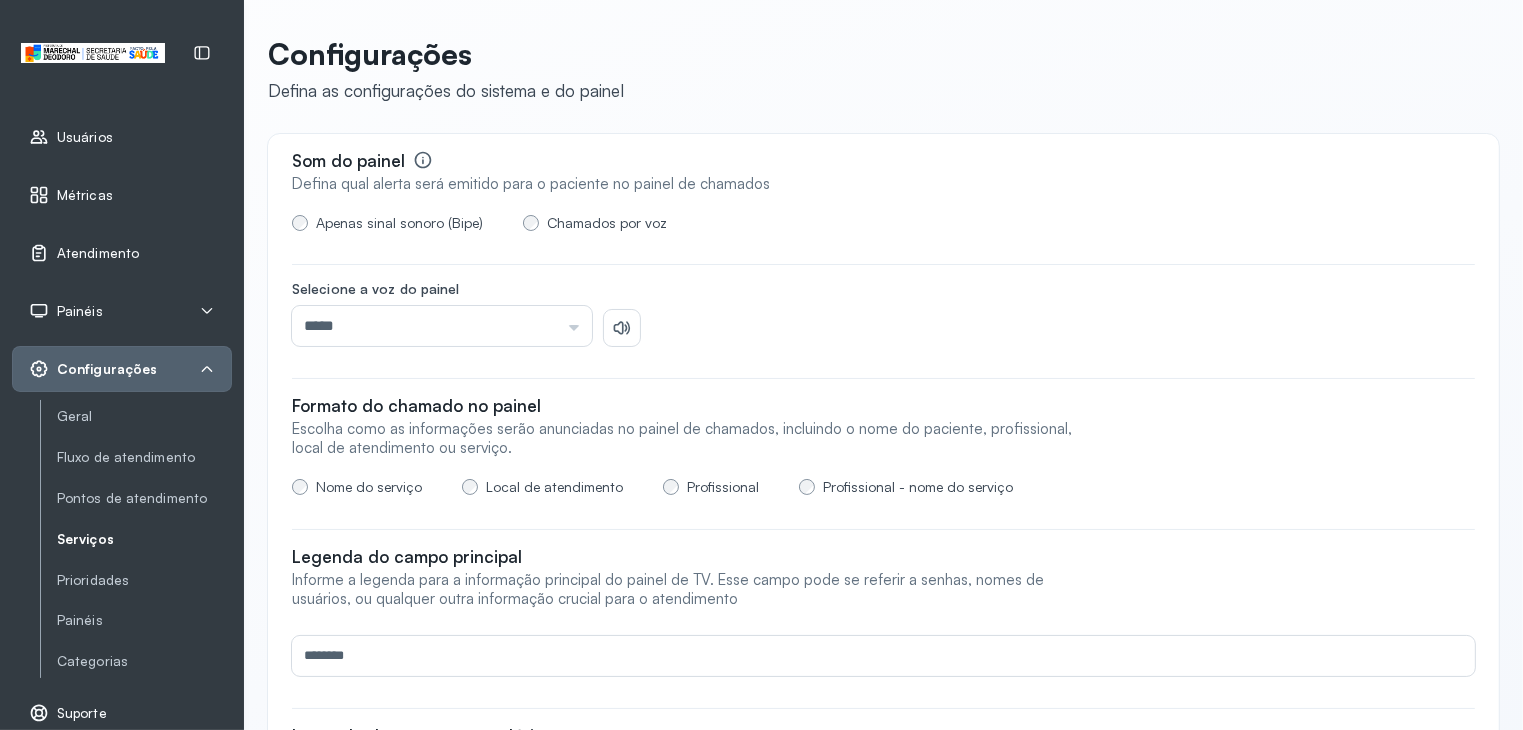 click on "Serviços" 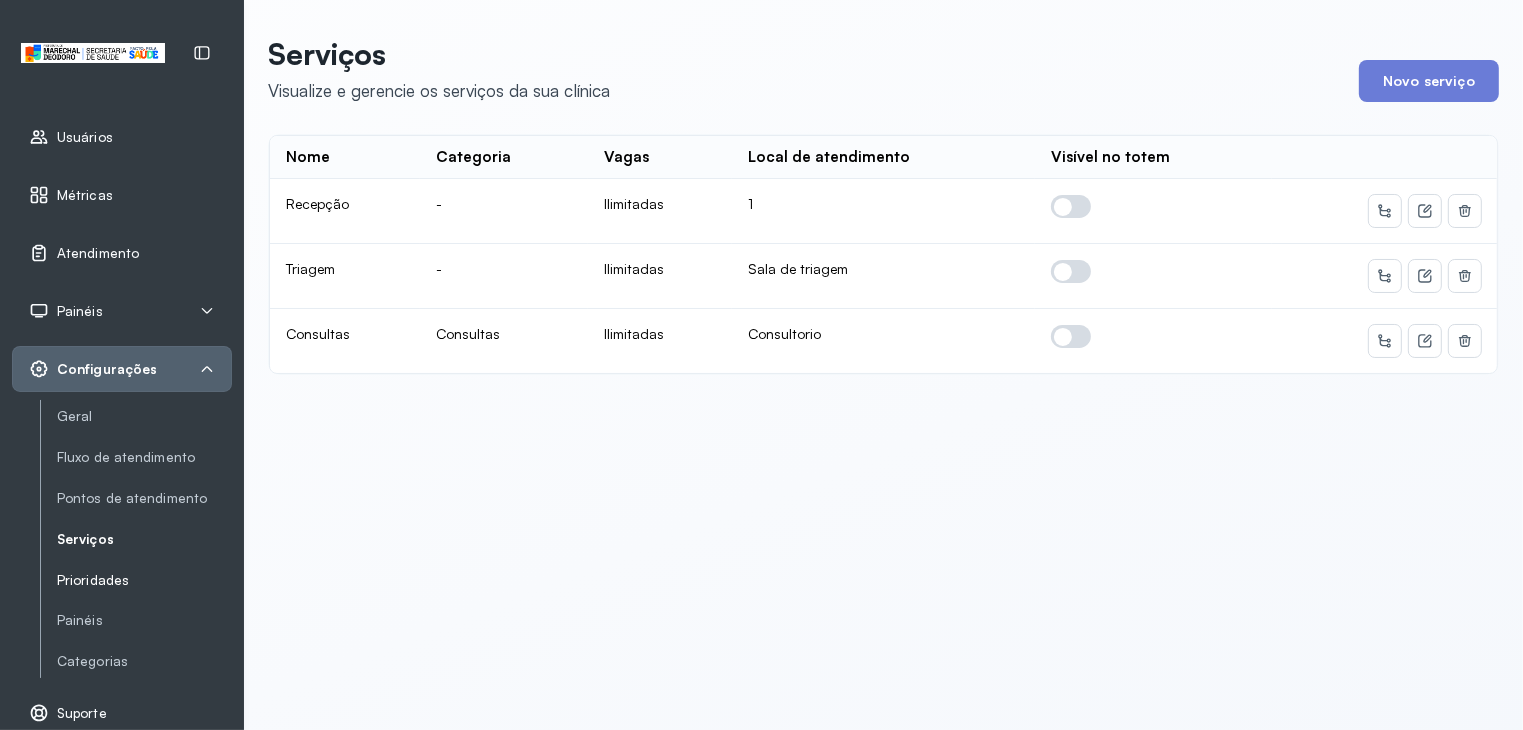 click on "Prioridades" at bounding box center (144, 580) 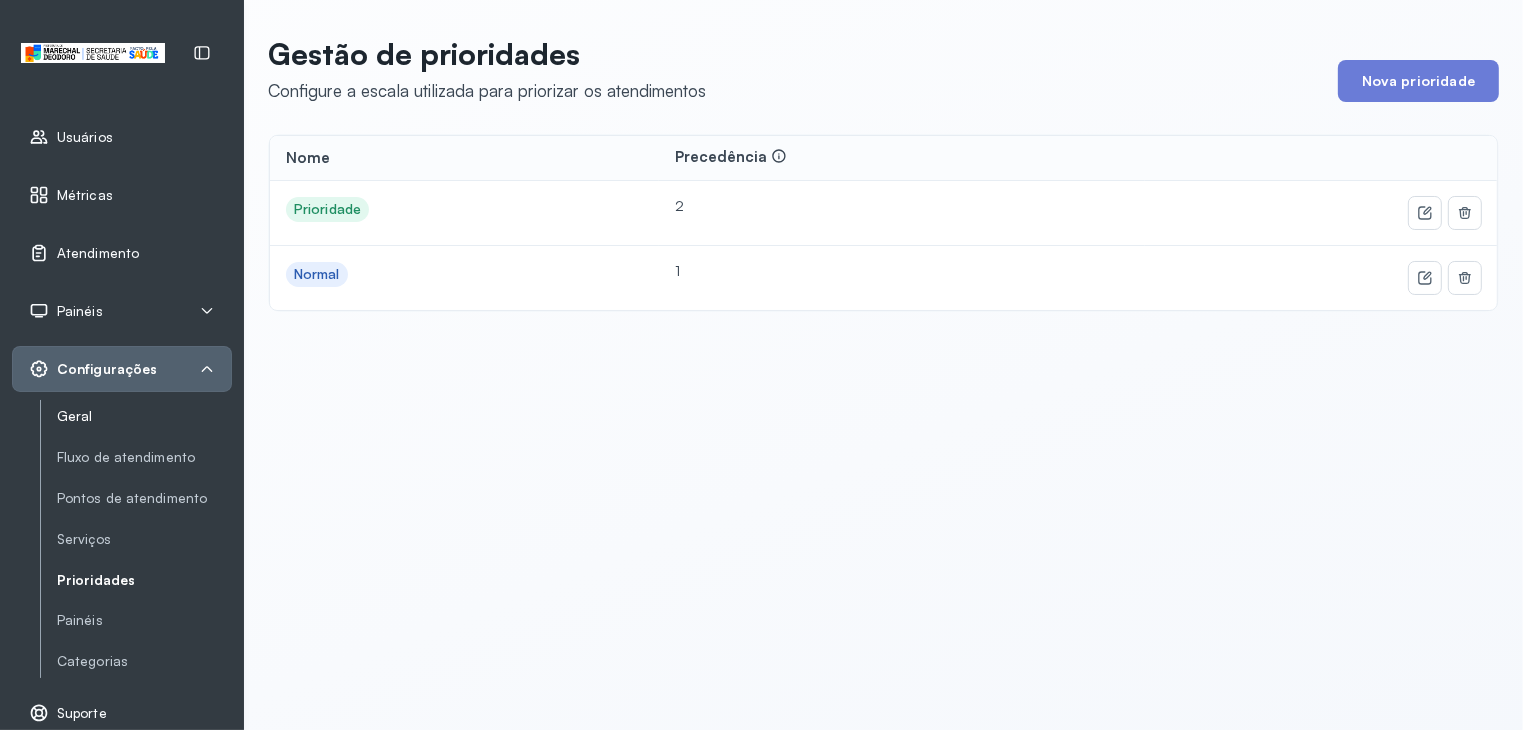 click on "Geral" at bounding box center (144, 416) 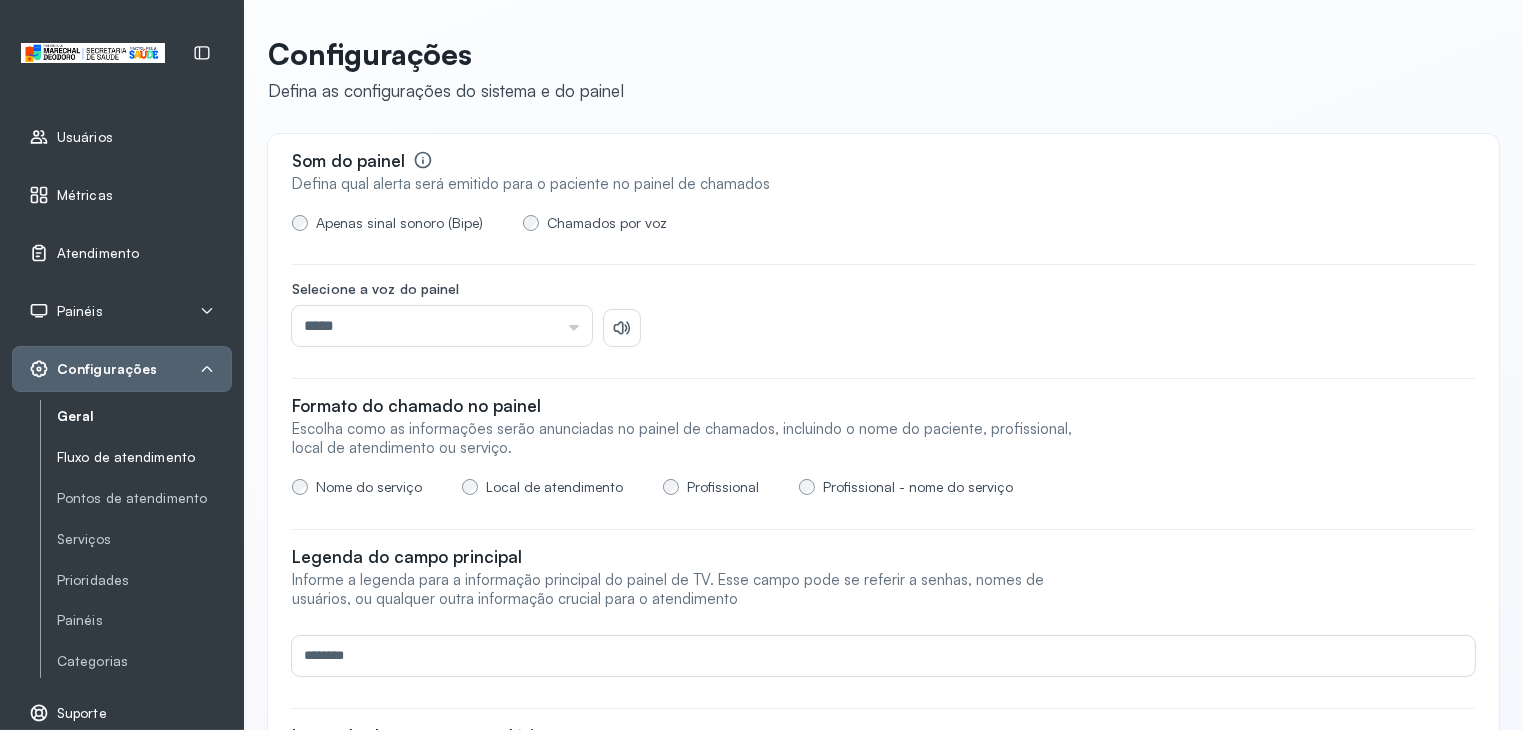 click on "Fluxo de atendimento" at bounding box center [144, 457] 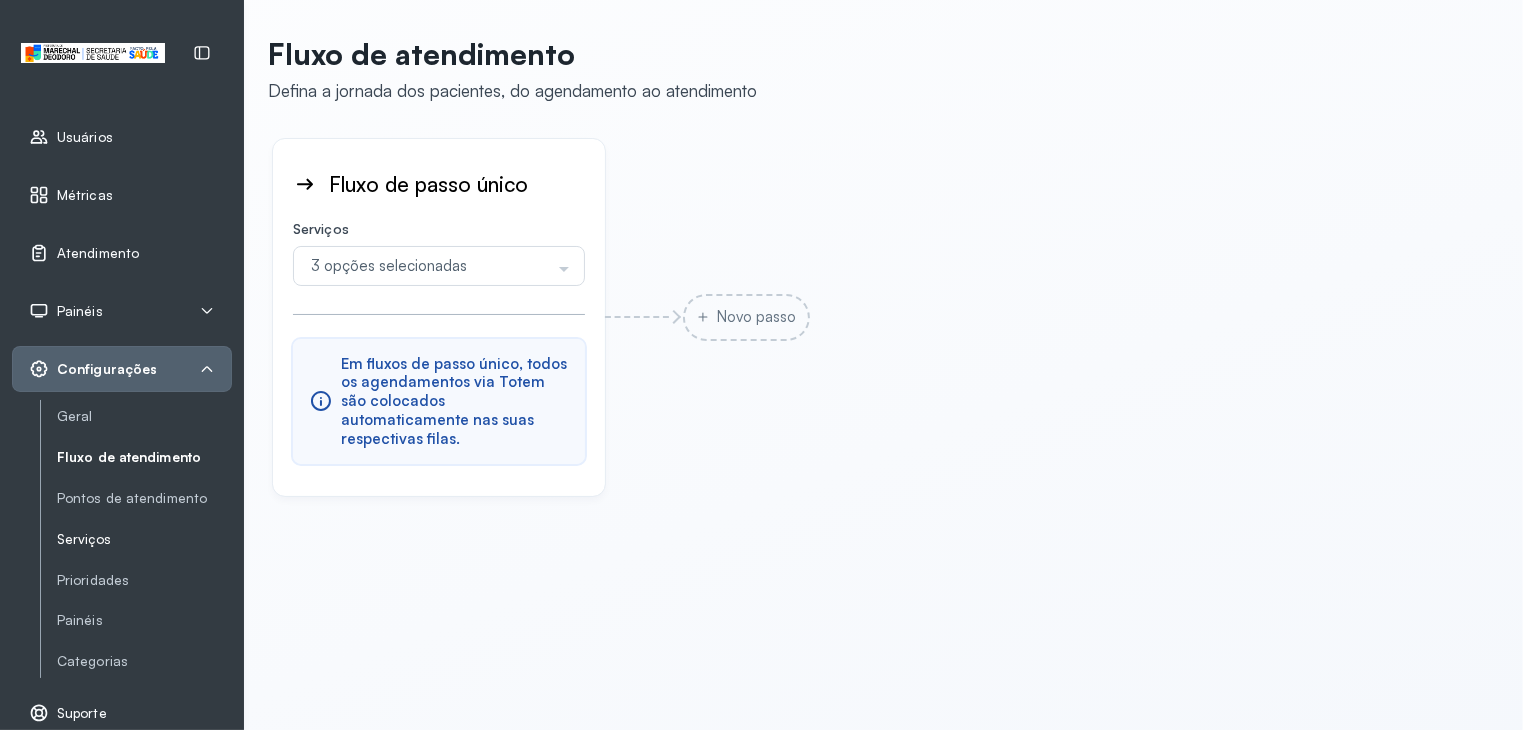 click on "Serviços" at bounding box center (144, 539) 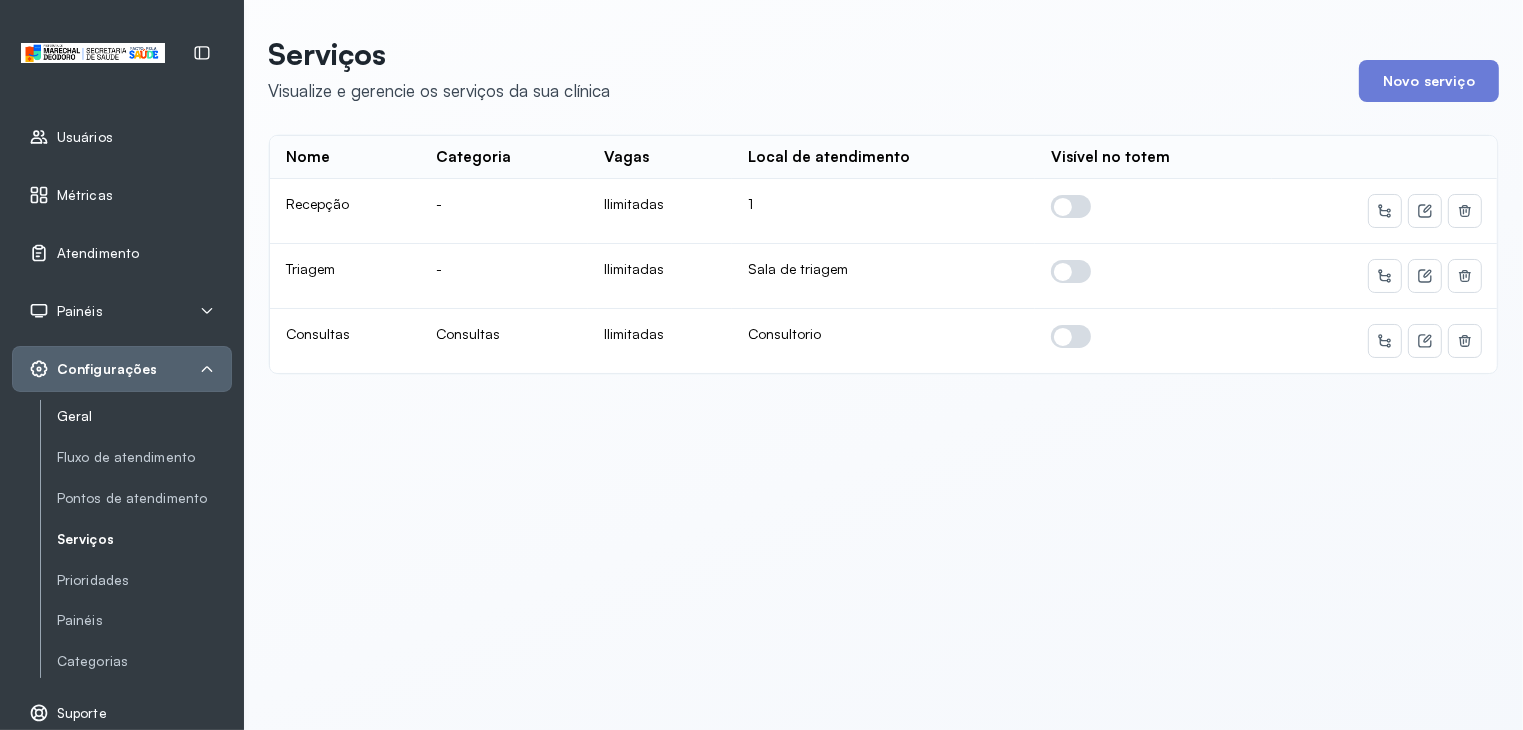 click on "Geral" at bounding box center (144, 416) 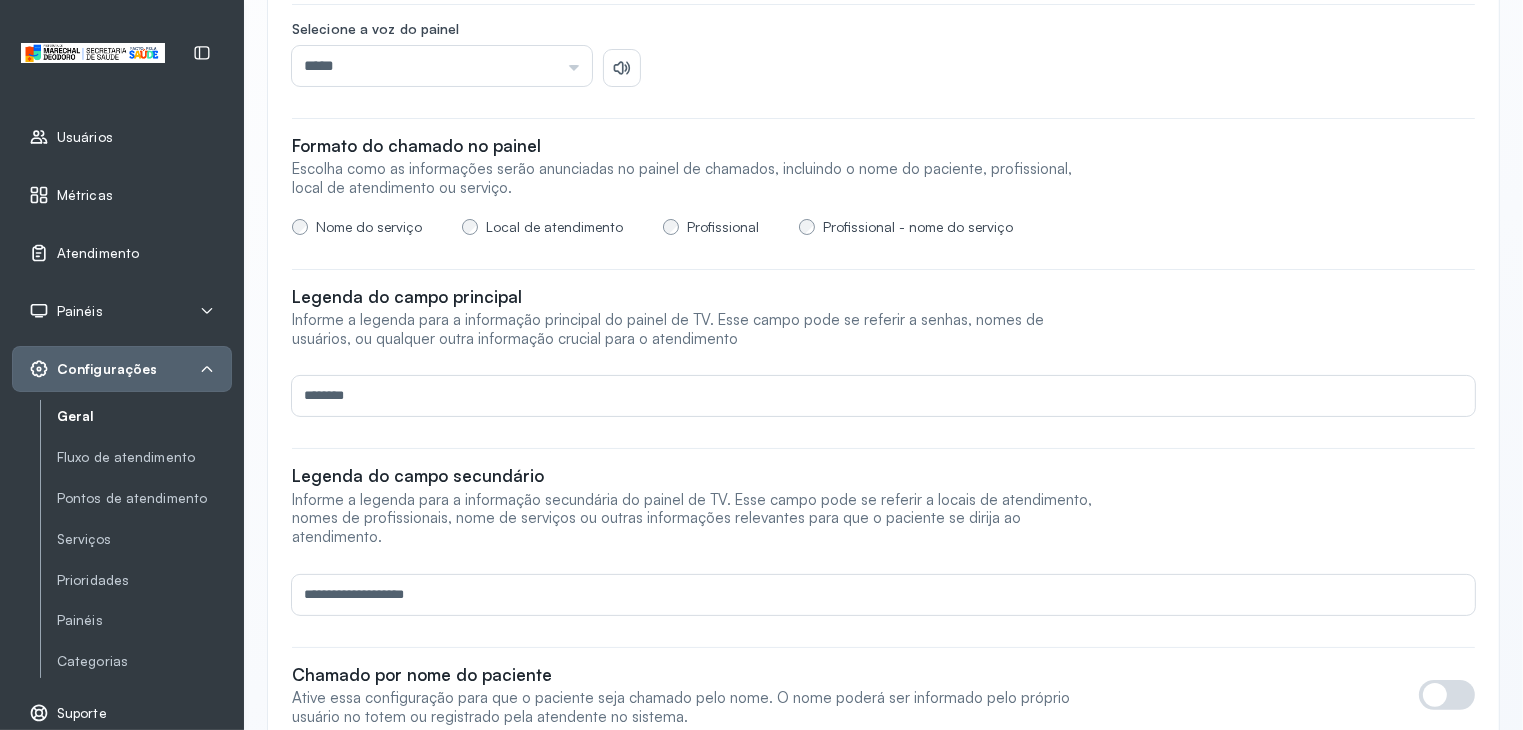 scroll, scrollTop: 0, scrollLeft: 0, axis: both 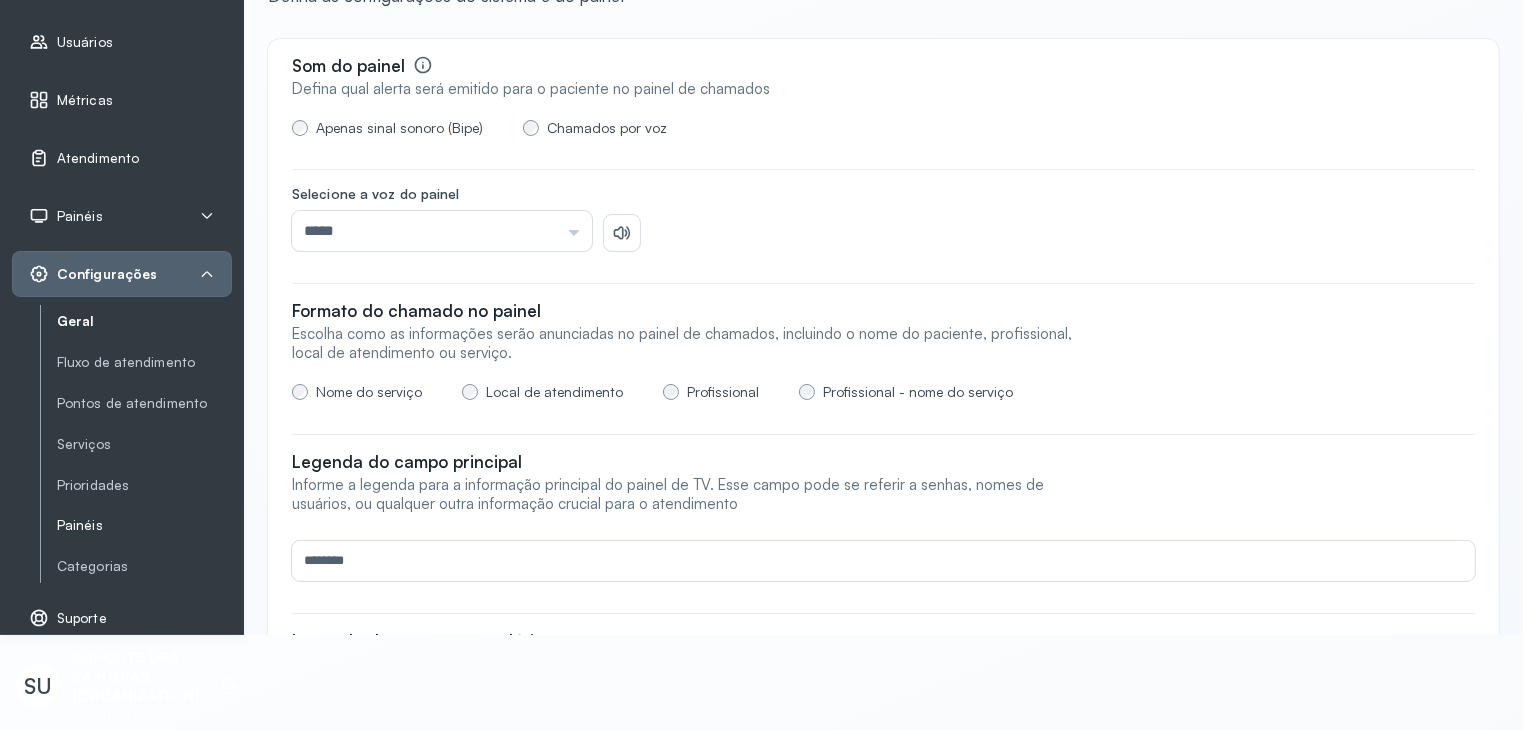 click on "Painéis" at bounding box center (144, 525) 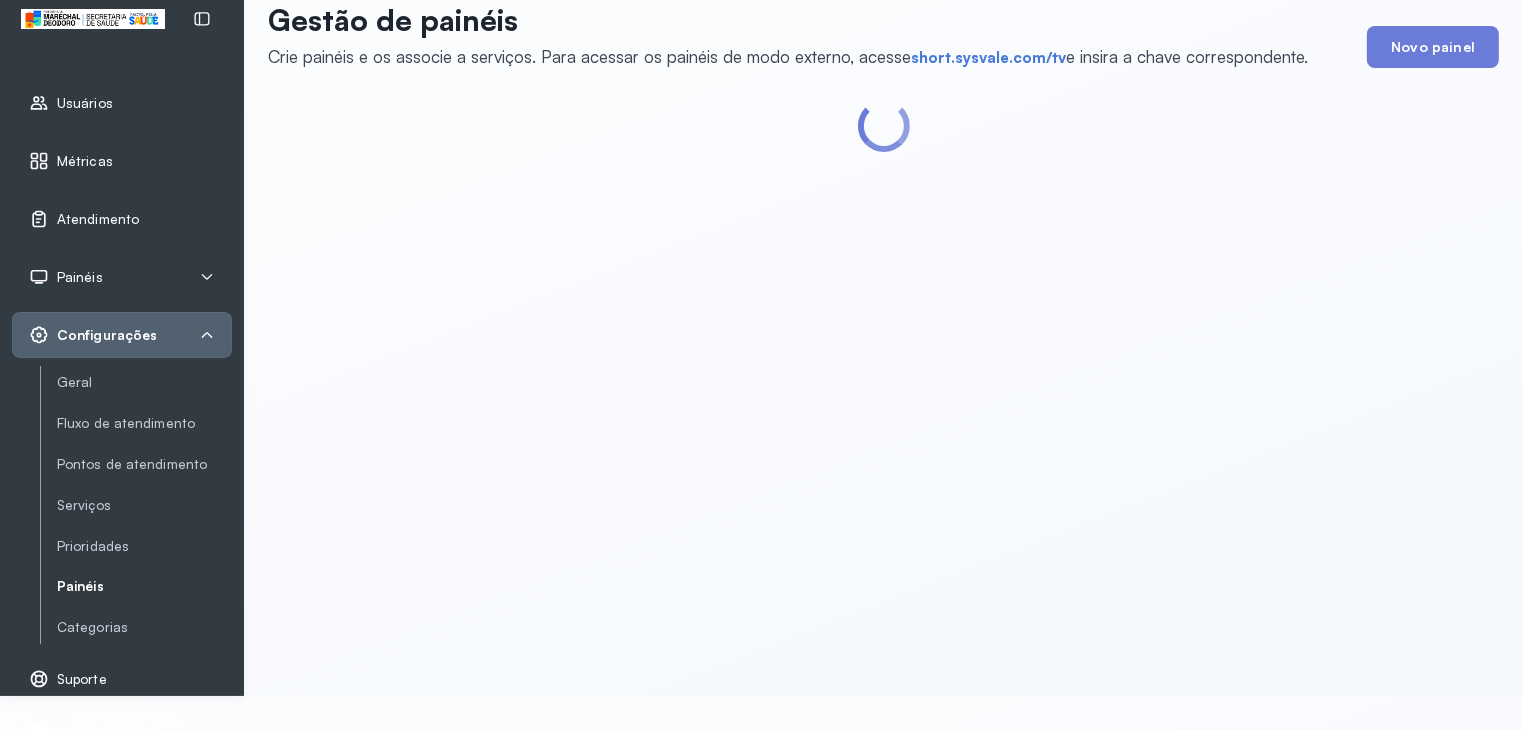 scroll, scrollTop: 0, scrollLeft: 0, axis: both 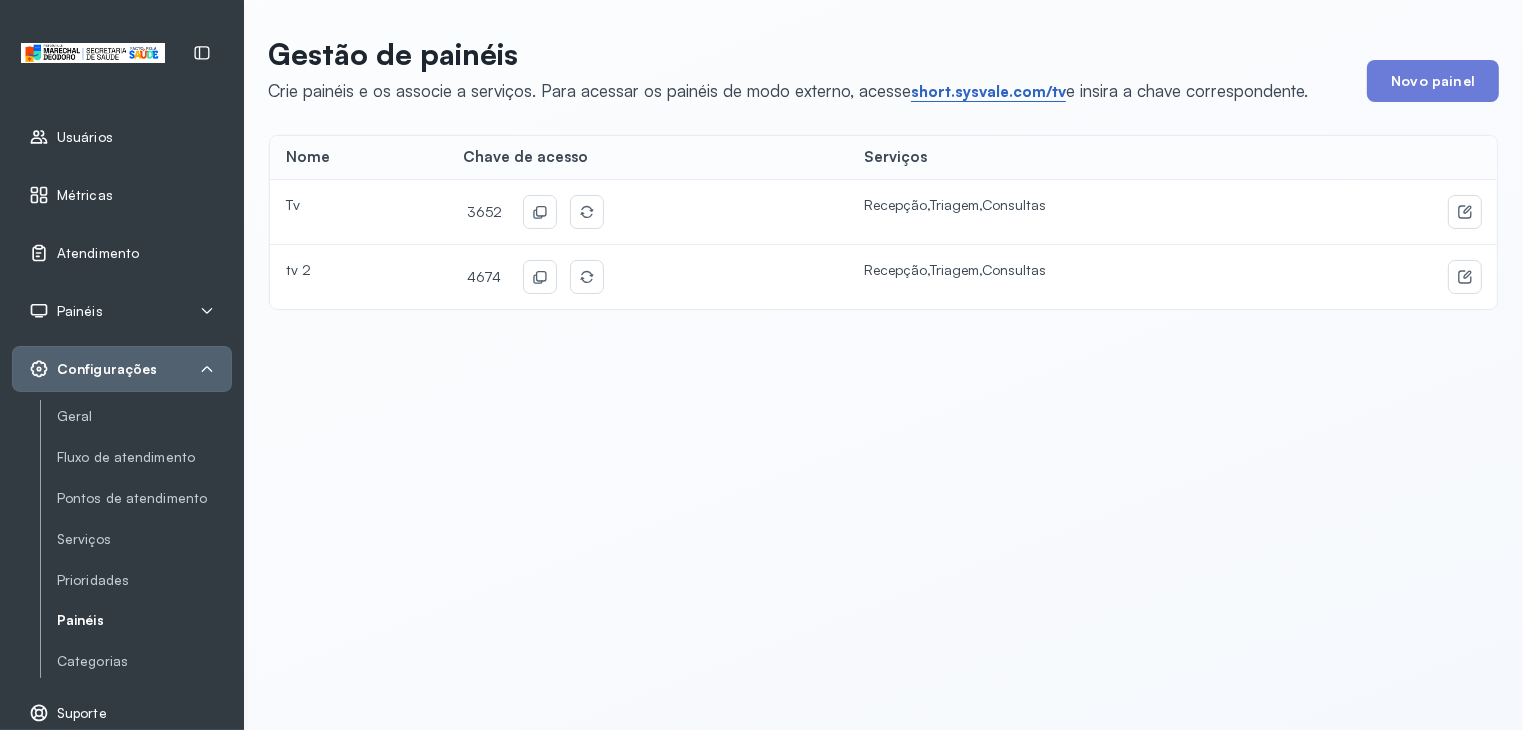 click on "short.sysvale.com/tv" at bounding box center (988, 92) 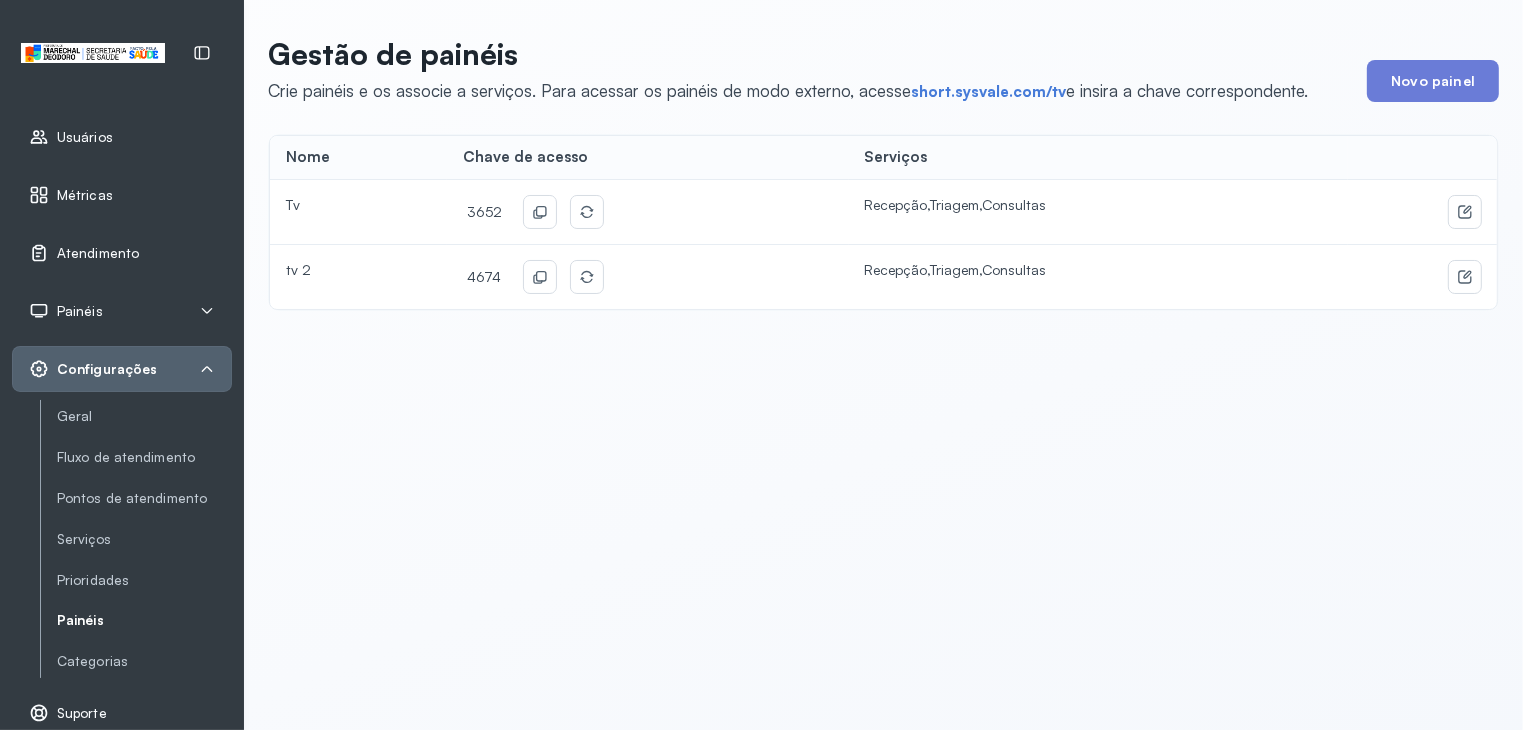 drag, startPoint x: 532, startPoint y: 212, endPoint x: 577, endPoint y: 49, distance: 169.09761 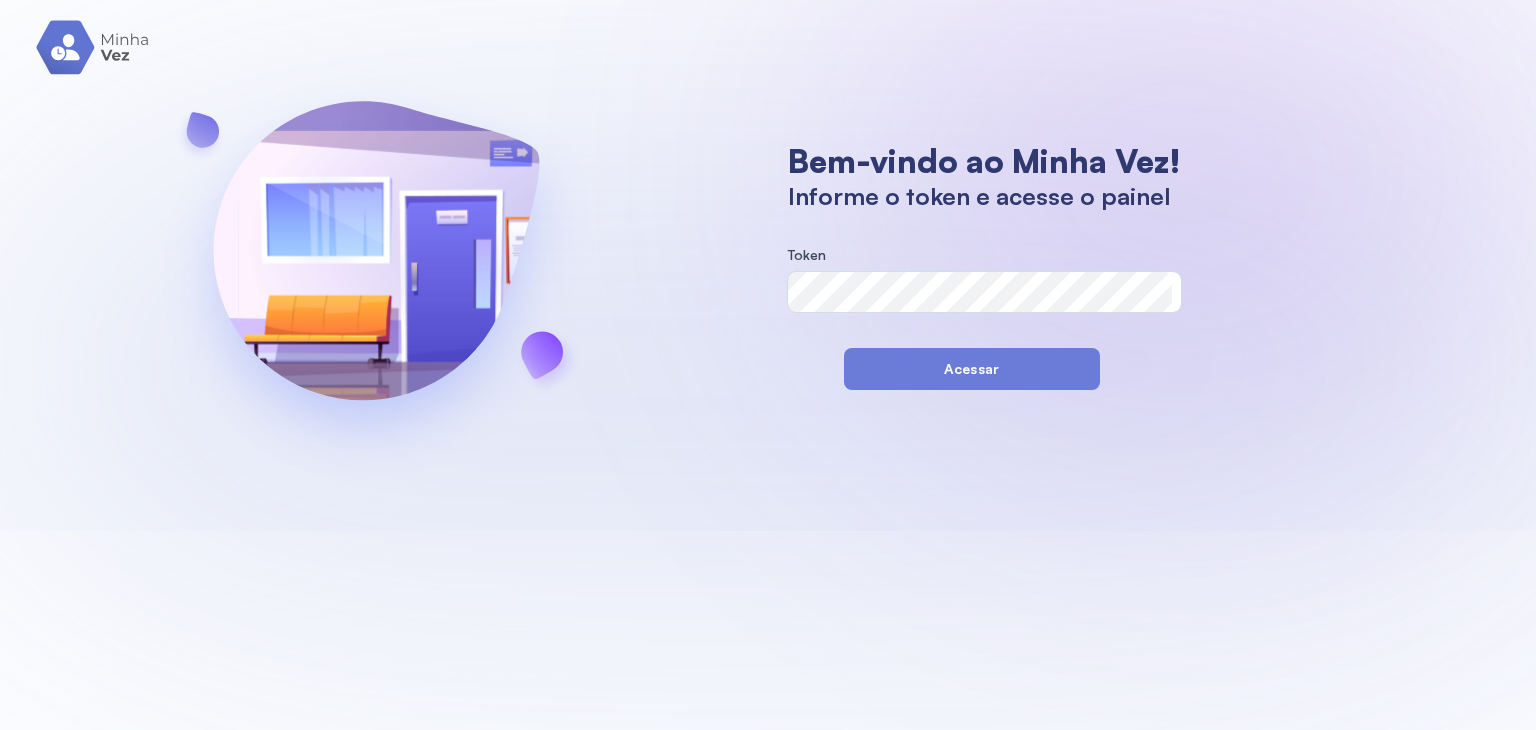 scroll, scrollTop: 0, scrollLeft: 0, axis: both 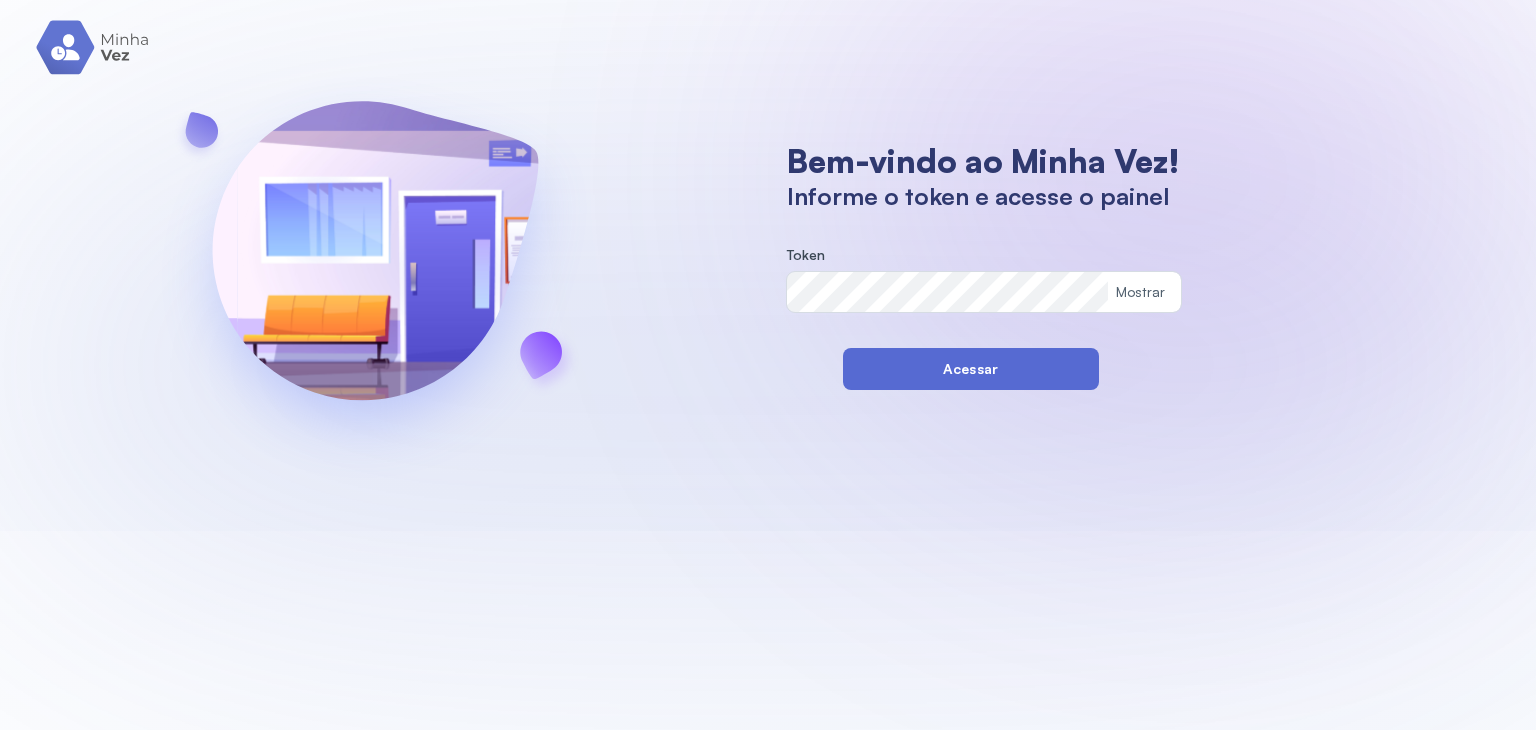 click on "Acessar" at bounding box center [971, 369] 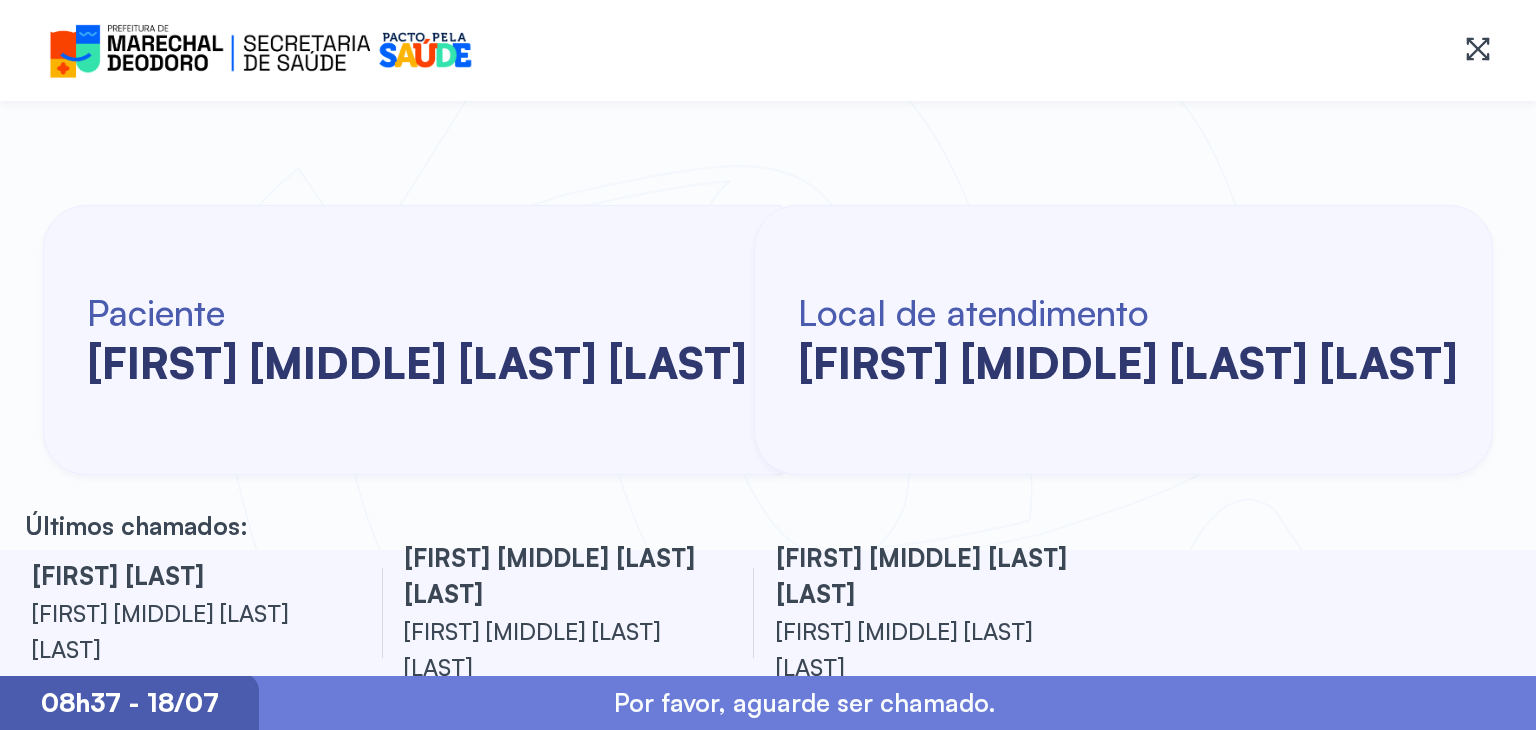 click on "Paciente [FIRST] [LAST] Local de atendimento [FIRST] [MIDDLE] [LAST] [LAST]" at bounding box center (768, 340) 